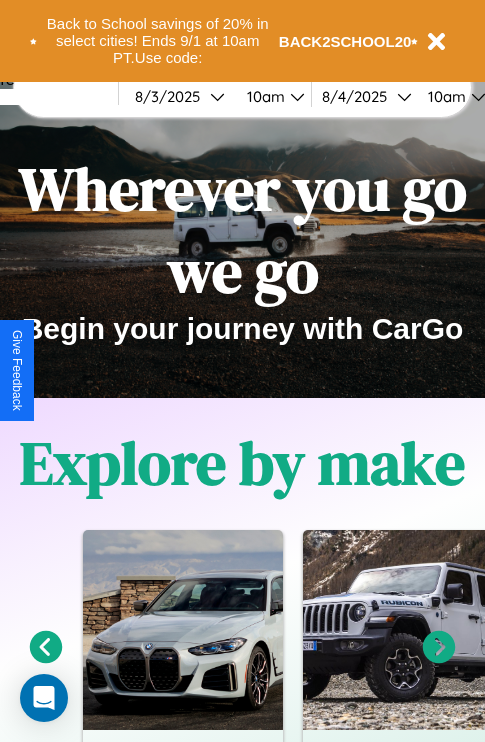 scroll, scrollTop: 308, scrollLeft: 0, axis: vertical 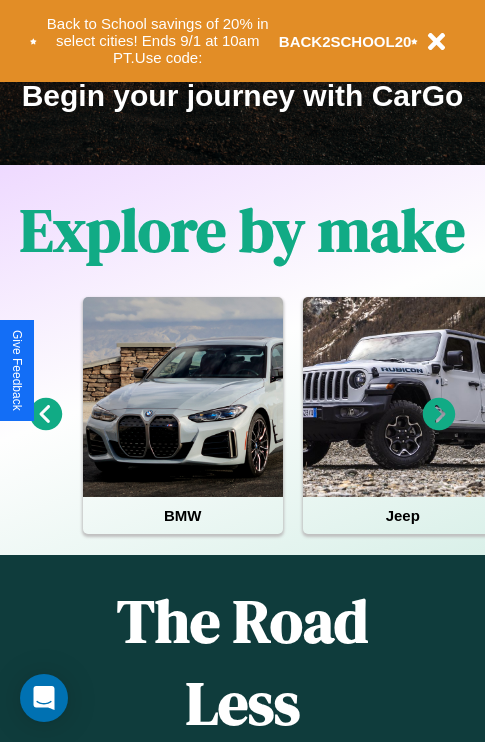 click 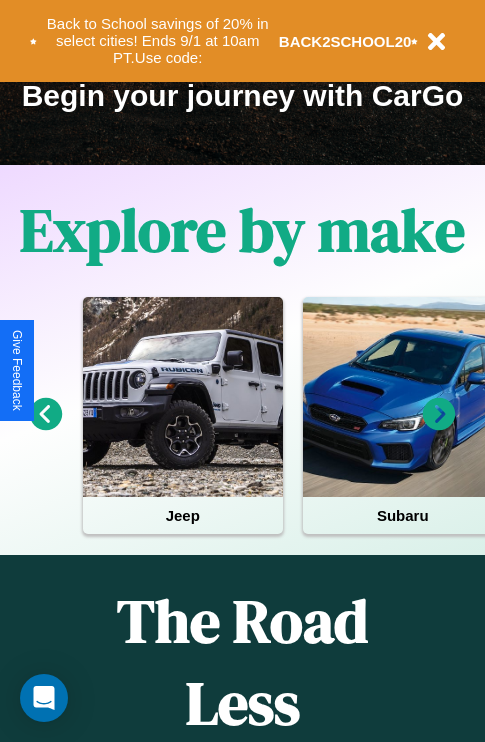 click 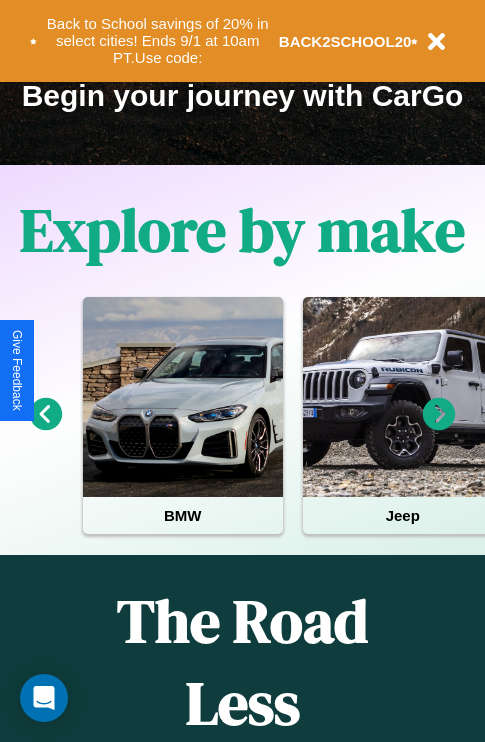click 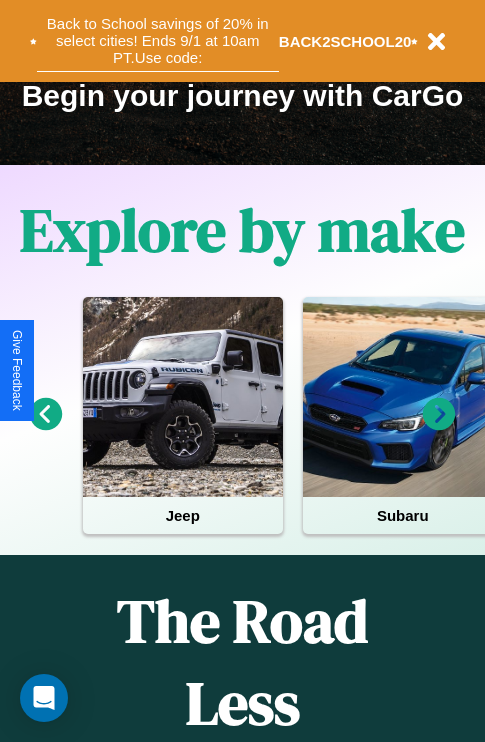 click on "Back to School savings of 20% in select cities! Ends 9/1 at 10am PT.  Use code:" at bounding box center [158, 41] 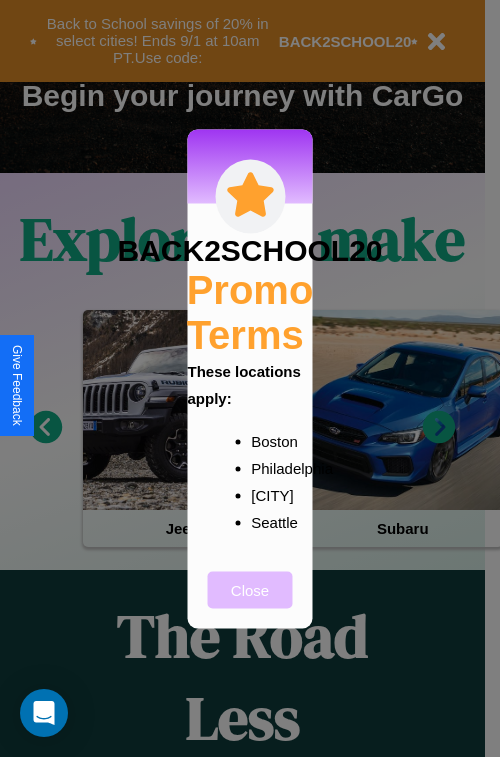 click on "Close" at bounding box center [250, 589] 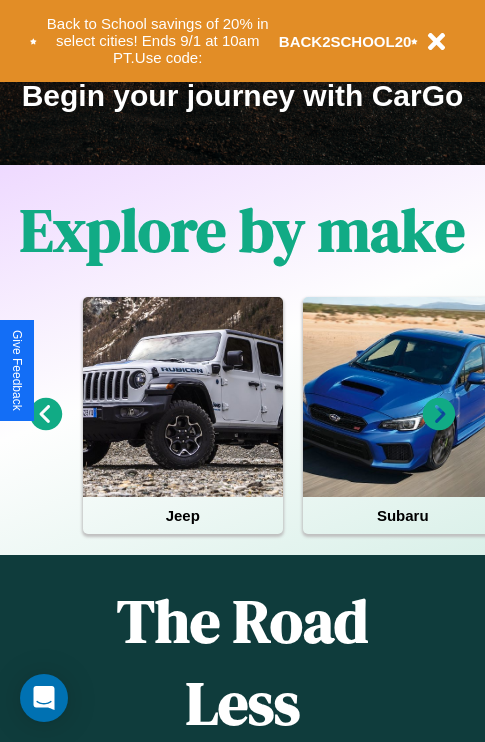 click 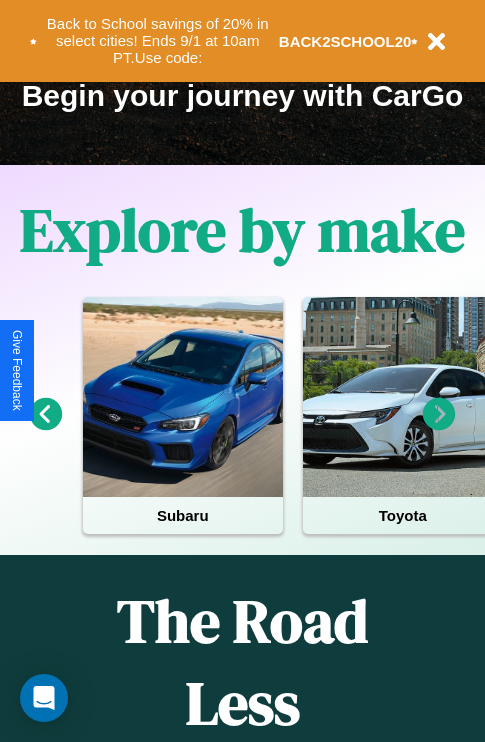 click 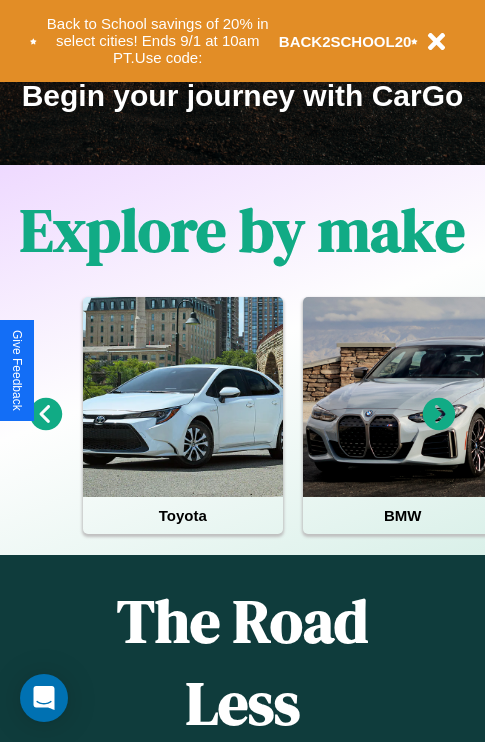click 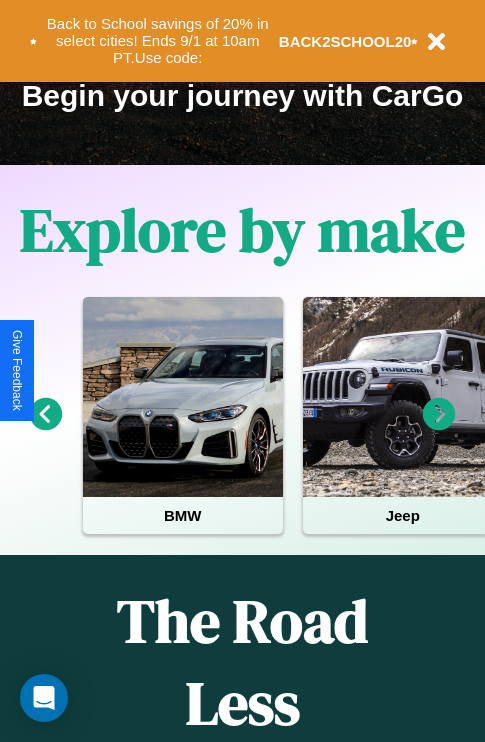 click 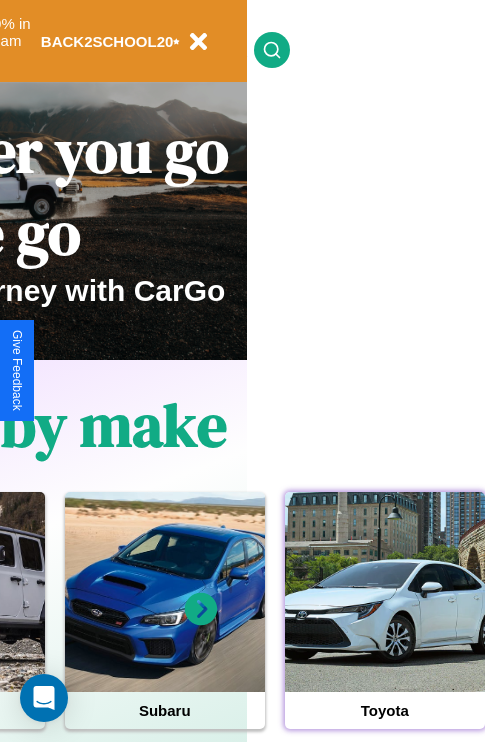 click at bounding box center [385, 592] 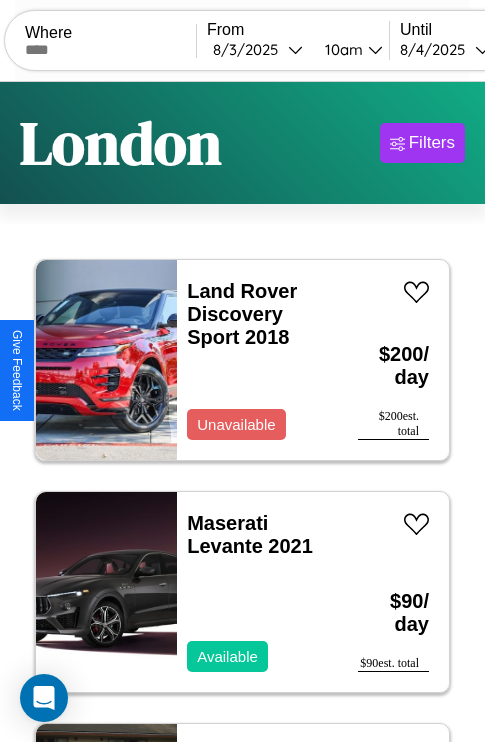 scroll, scrollTop: 66, scrollLeft: 0, axis: vertical 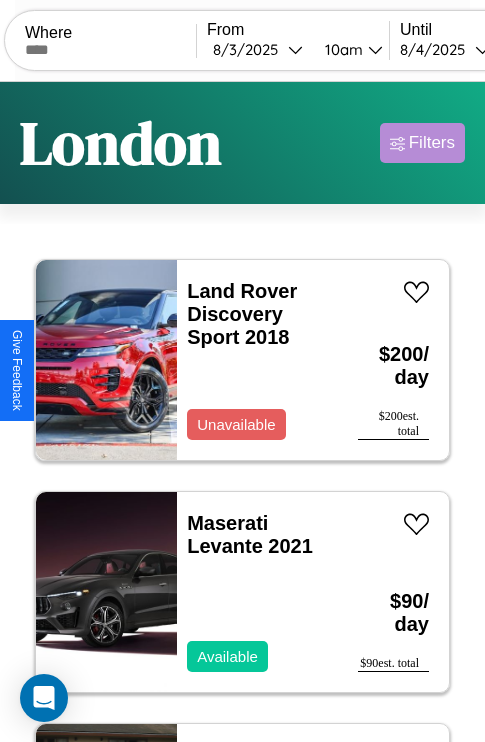 click on "Filters" at bounding box center [432, 143] 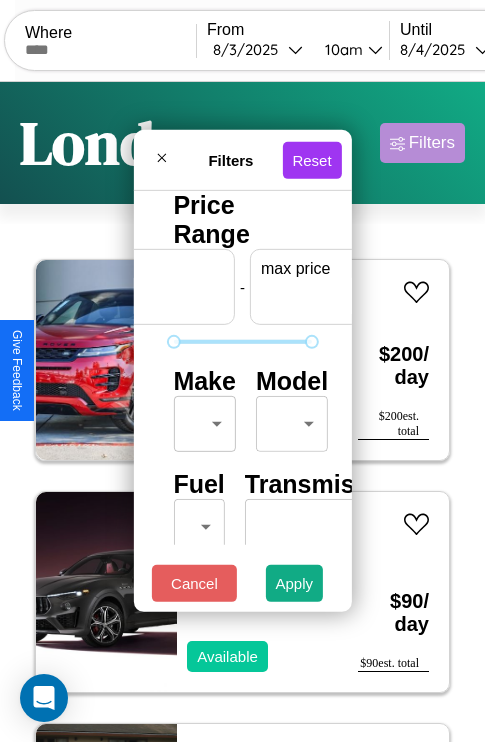 scroll, scrollTop: 0, scrollLeft: 124, axis: horizontal 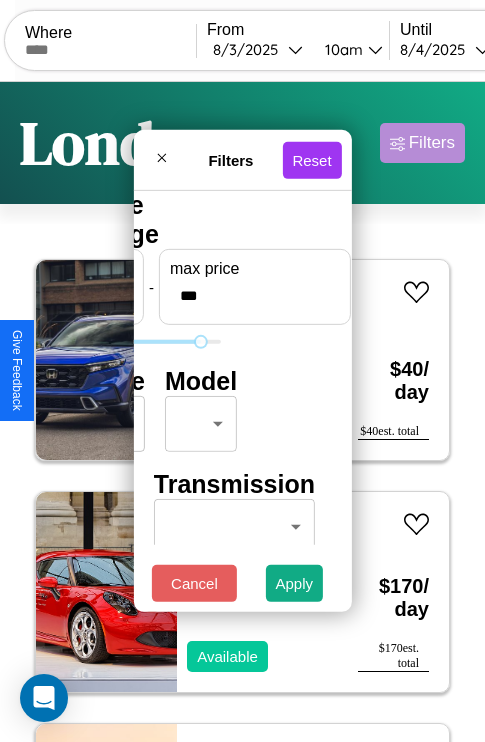 type on "***" 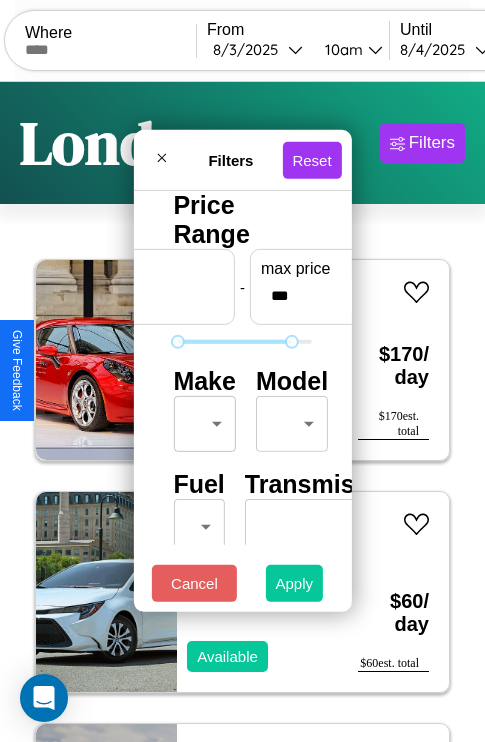 type on "**" 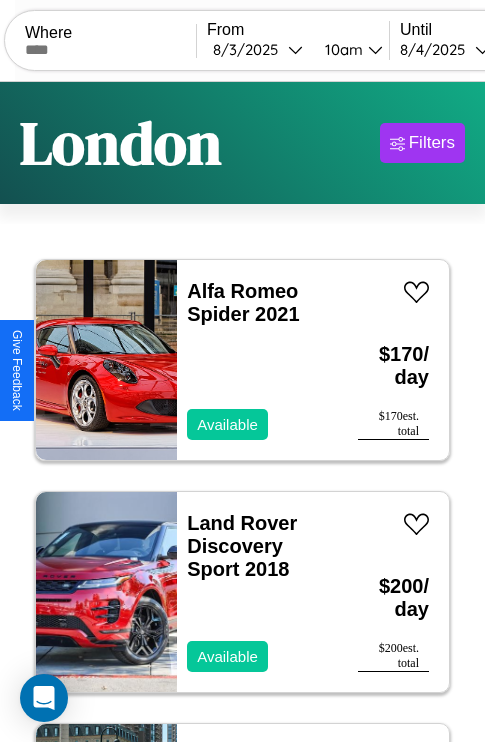 scroll, scrollTop: 95, scrollLeft: 0, axis: vertical 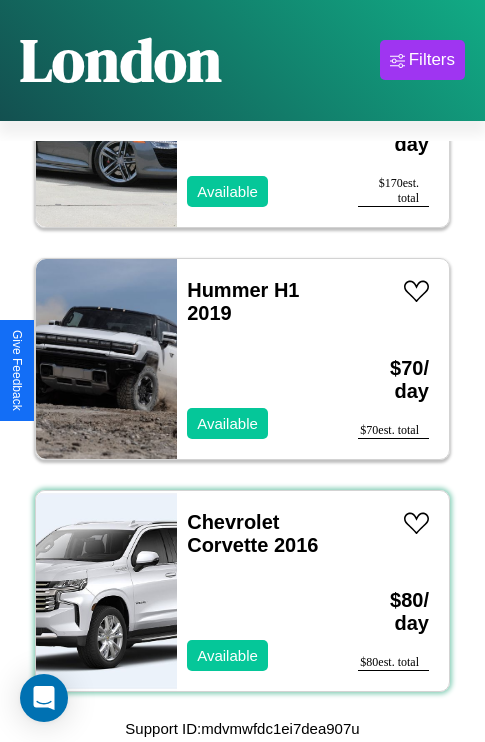 click on "Chevrolet   Corvette   2016 Available" at bounding box center [257, 591] 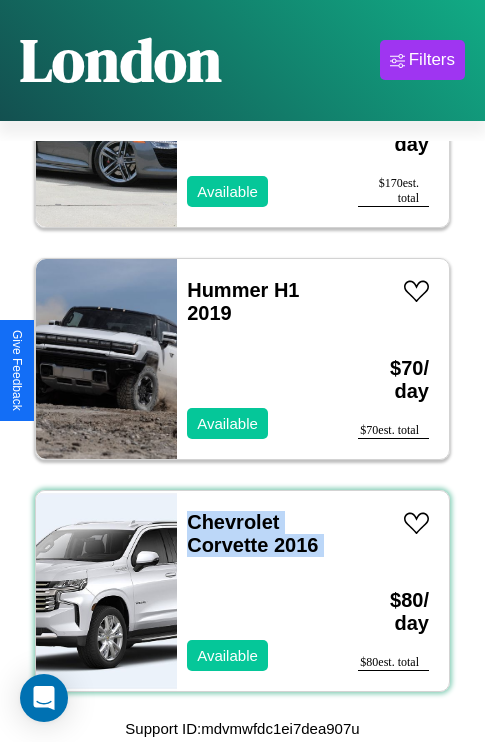 click on "Chevrolet   Corvette   2016 Available" at bounding box center (257, 591) 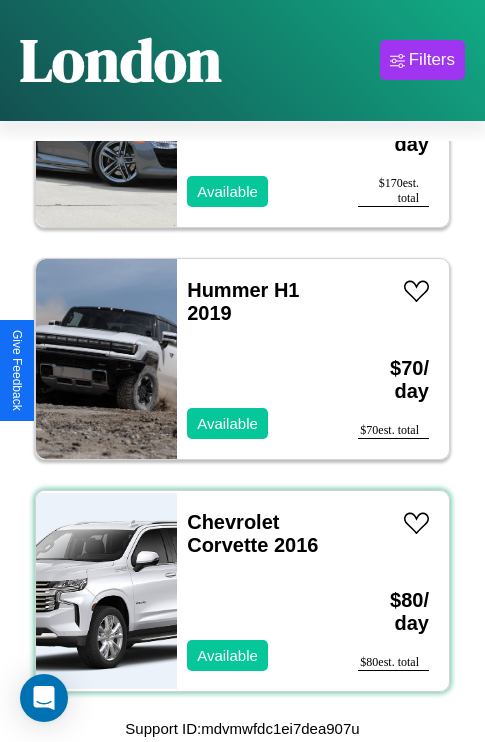 click on "Chevrolet   Corvette   2016 Available" at bounding box center (257, 591) 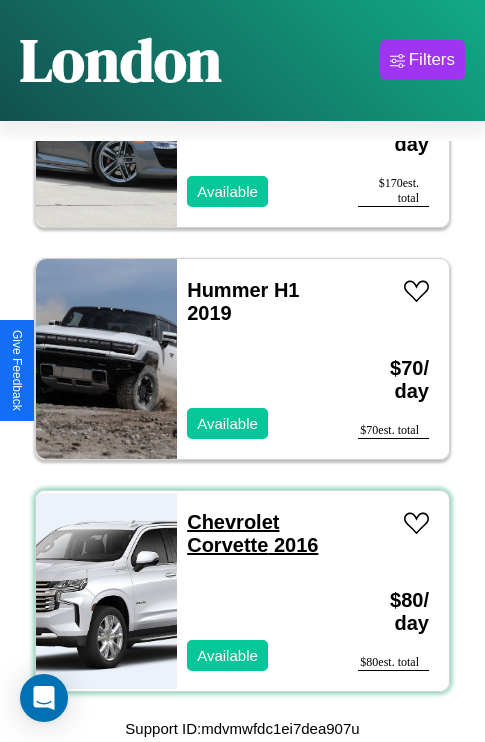 click on "Chevrolet   Corvette   2016" at bounding box center [252, 533] 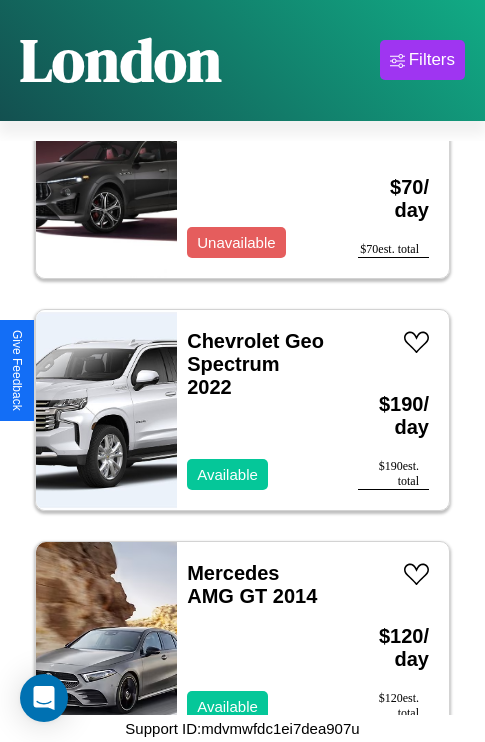 scroll, scrollTop: 3787, scrollLeft: 0, axis: vertical 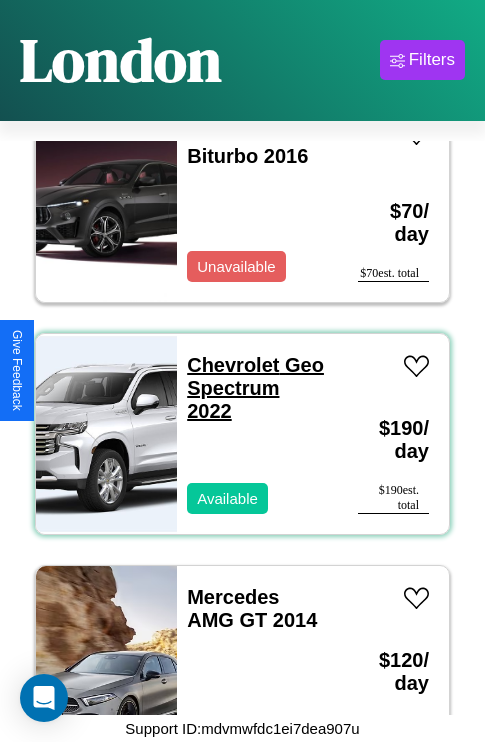 click on "Chevrolet   Geo Spectrum   2022" at bounding box center (255, 388) 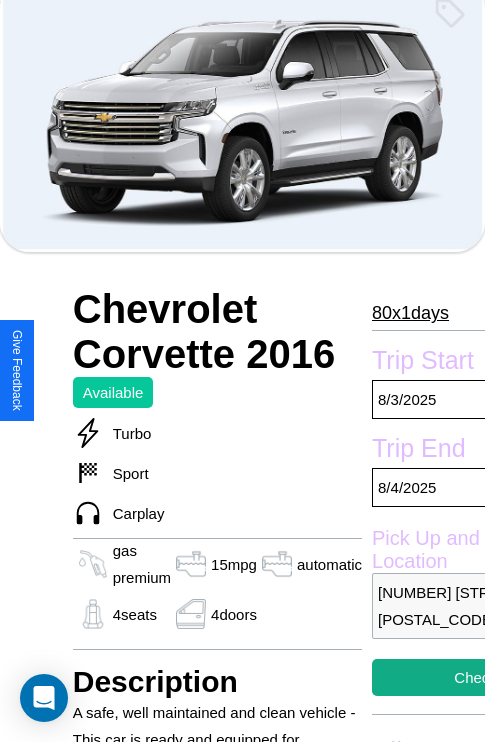 scroll, scrollTop: 776, scrollLeft: 0, axis: vertical 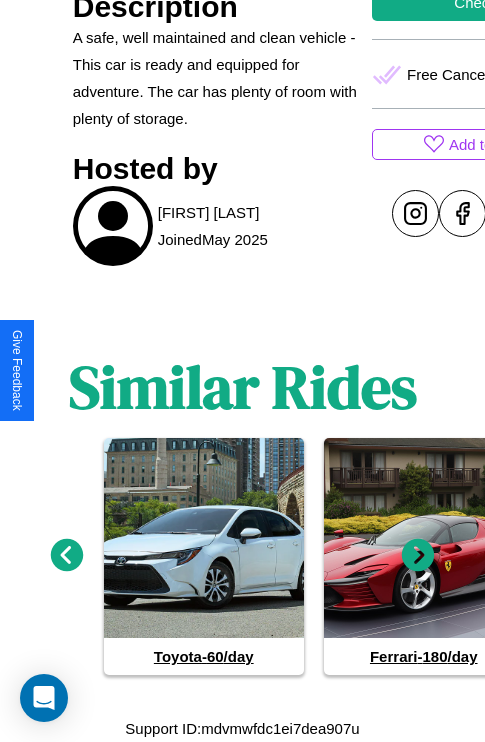 click 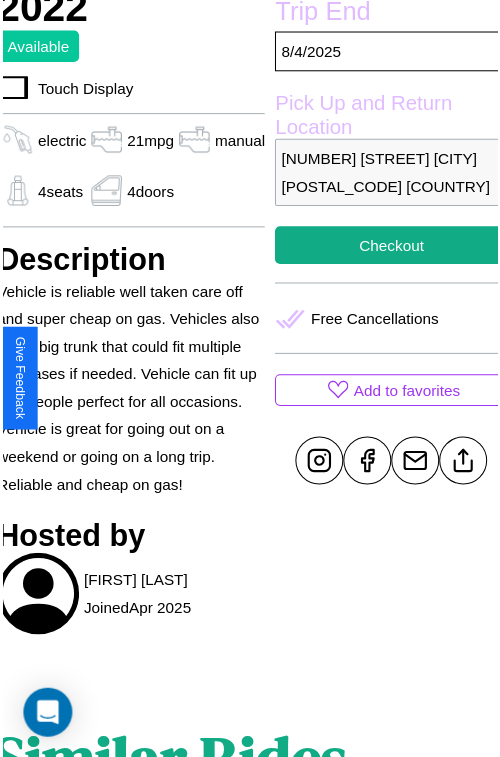 scroll, scrollTop: 549, scrollLeft: 80, axis: both 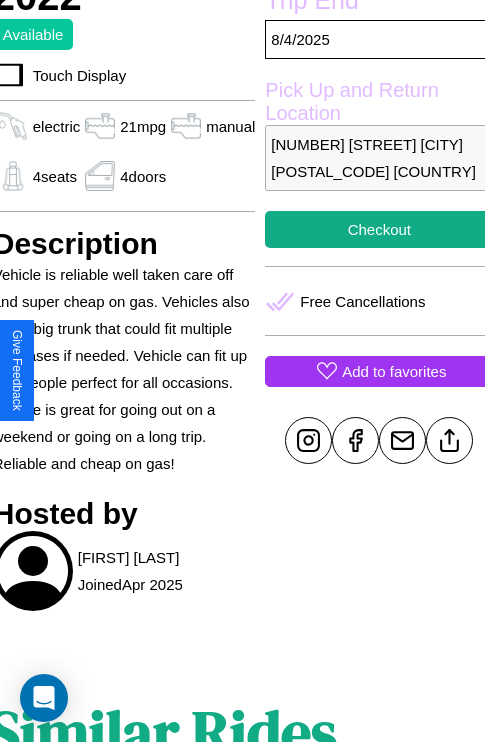 click on "Add to favorites" at bounding box center (394, 371) 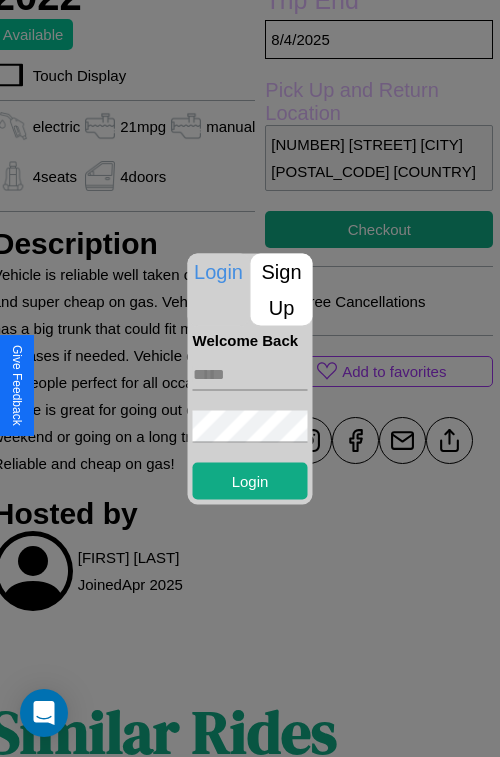 click on "Sign Up" at bounding box center (282, 289) 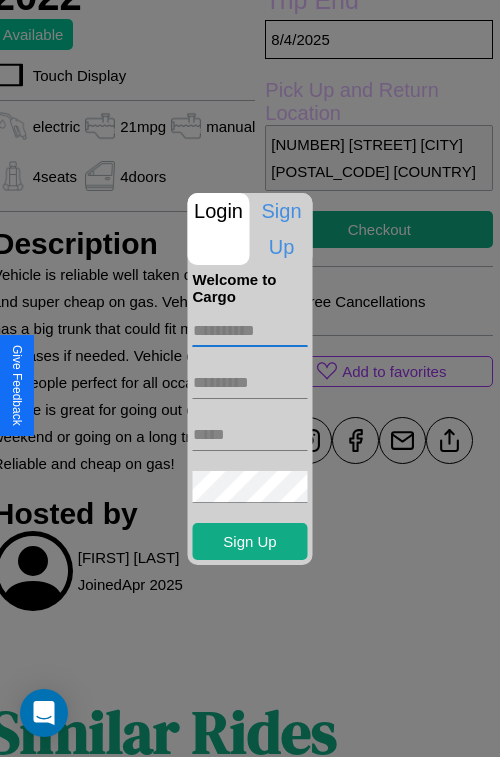 click at bounding box center (250, 331) 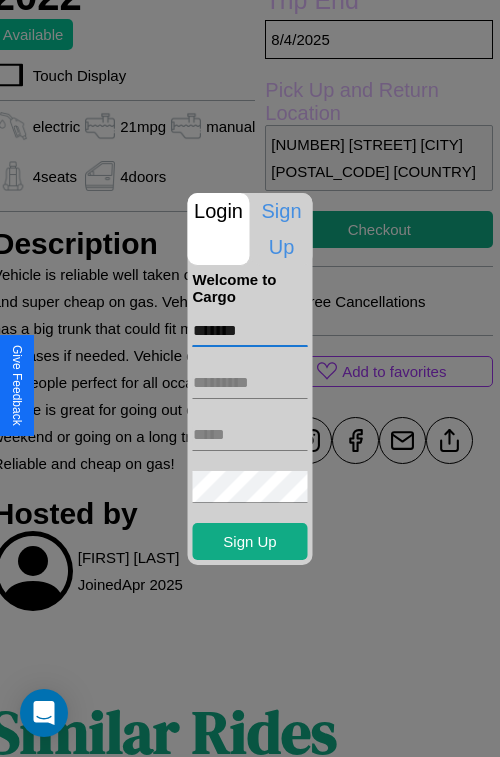 type on "*******" 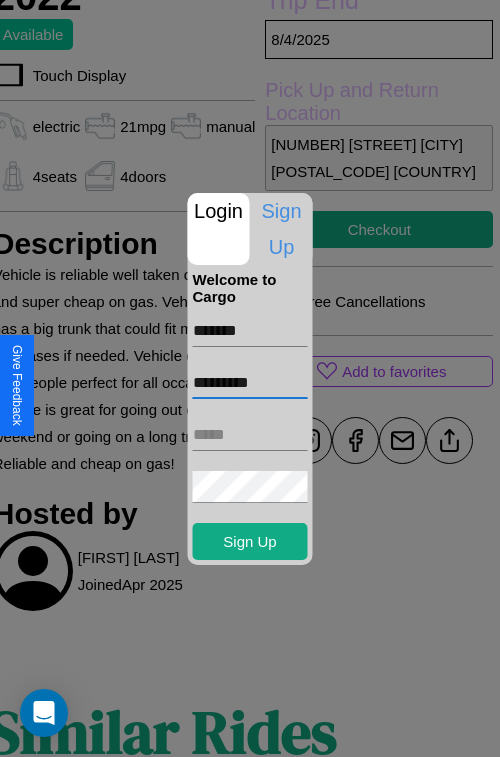 type on "*********" 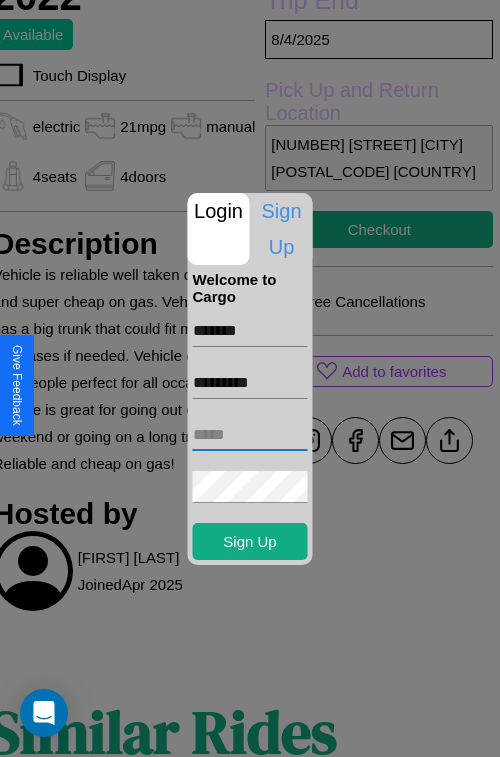 click at bounding box center (250, 435) 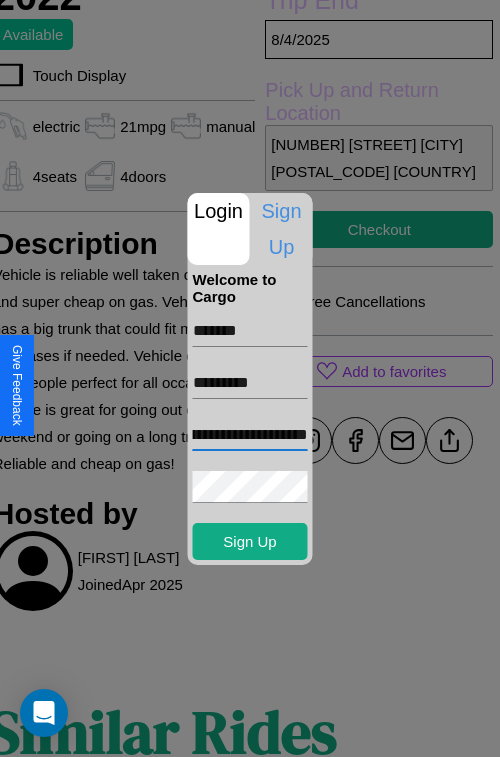 scroll, scrollTop: 0, scrollLeft: 82, axis: horizontal 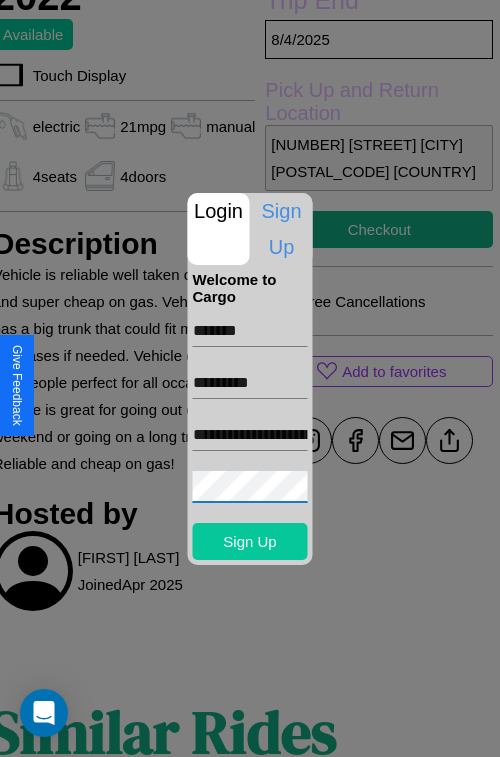 click on "Sign Up" at bounding box center (250, 541) 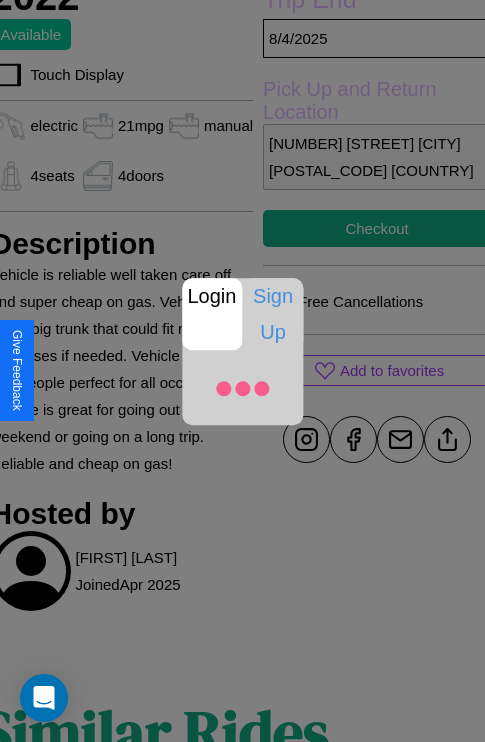 scroll, scrollTop: 549, scrollLeft: 80, axis: both 